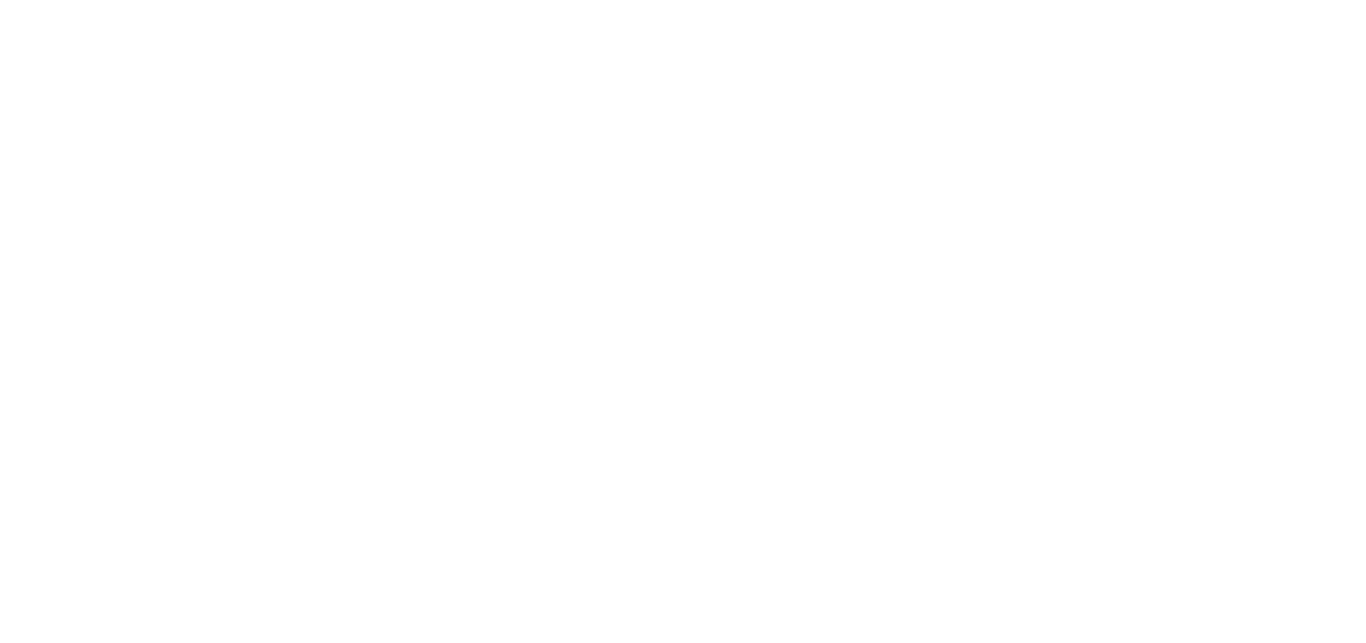 scroll, scrollTop: 0, scrollLeft: 0, axis: both 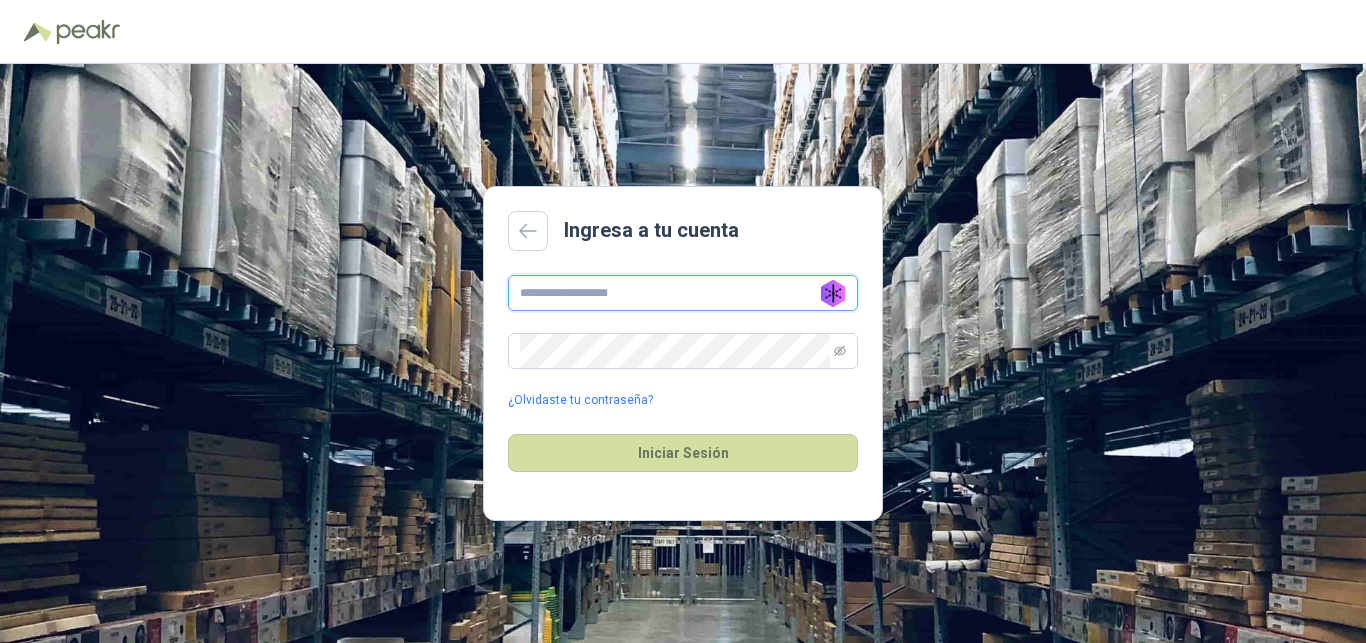 click at bounding box center [683, 293] 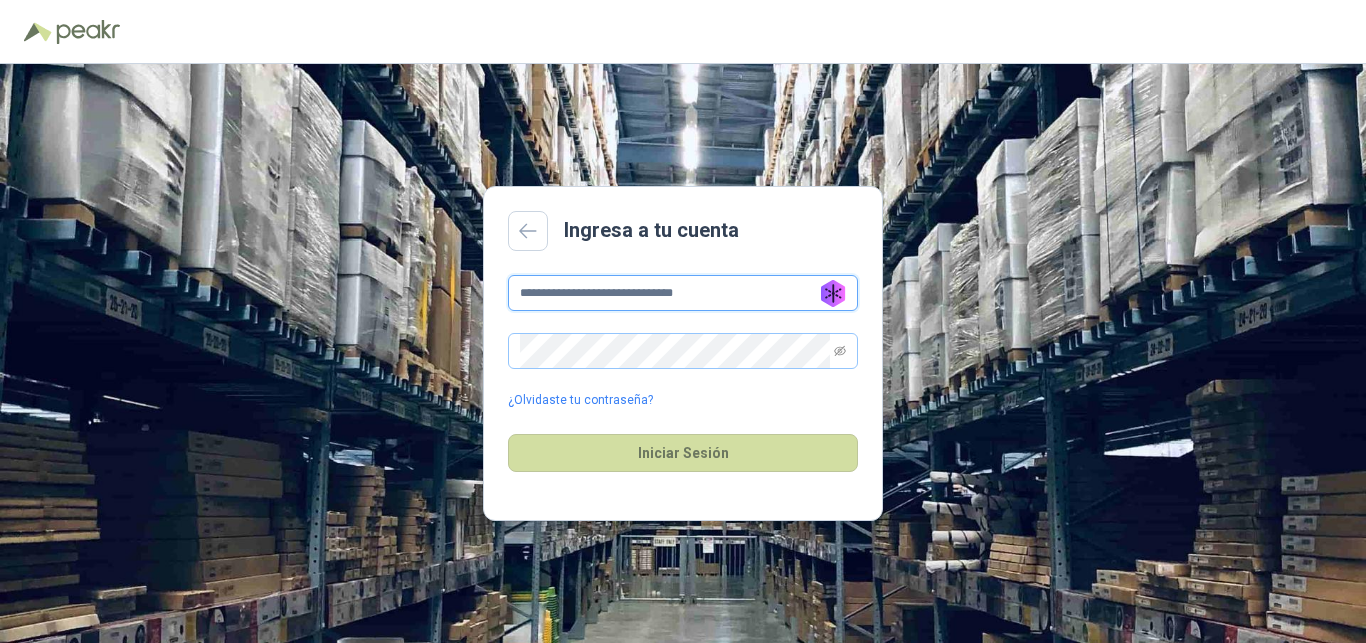 type on "**********" 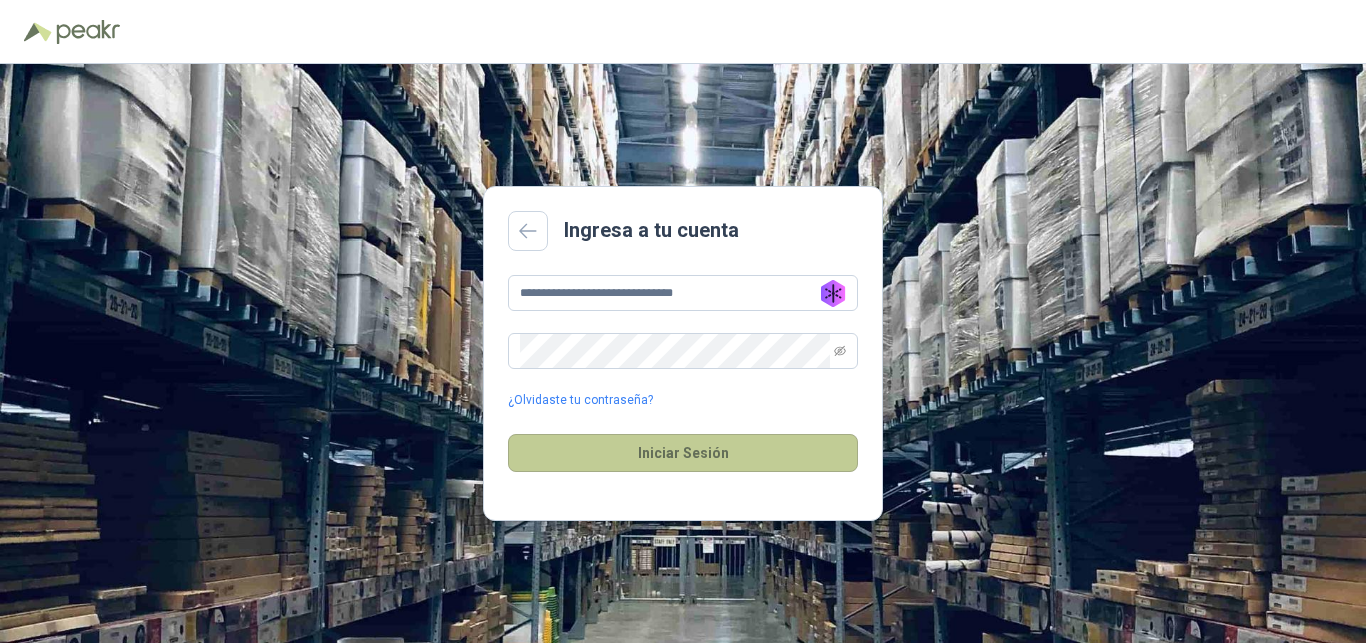 click on "Iniciar Sesión" at bounding box center [683, 453] 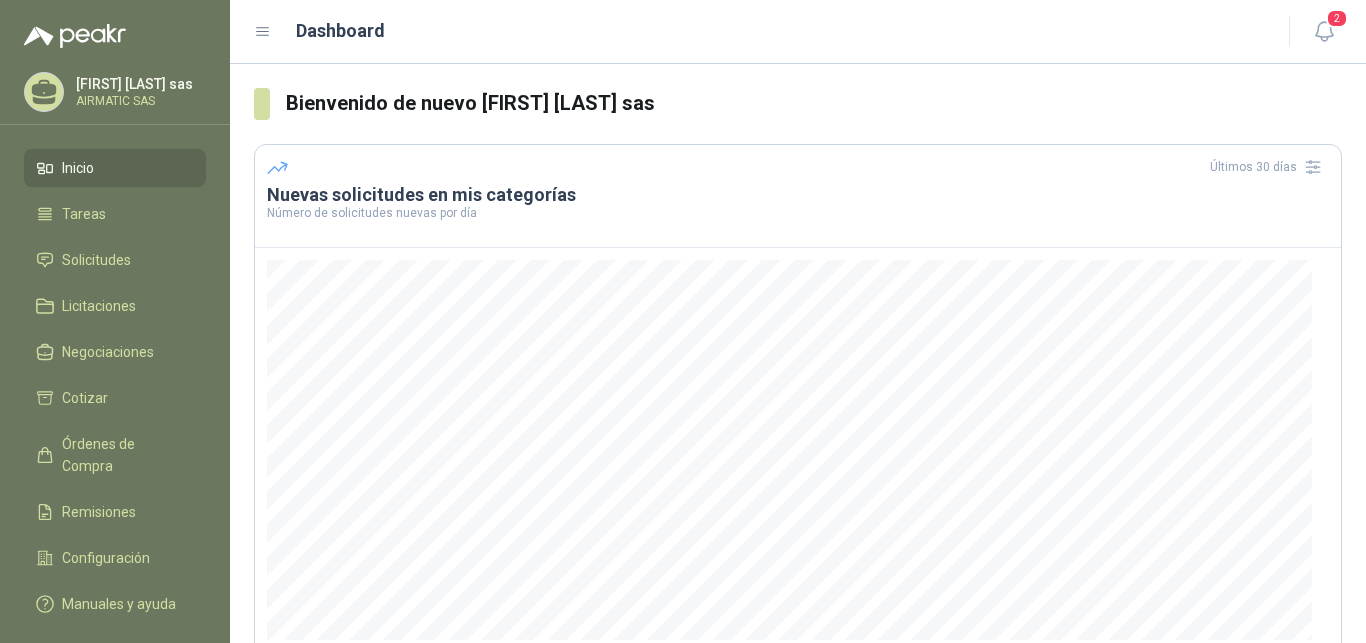 click on "Carolina García    sas" at bounding box center [138, 84] 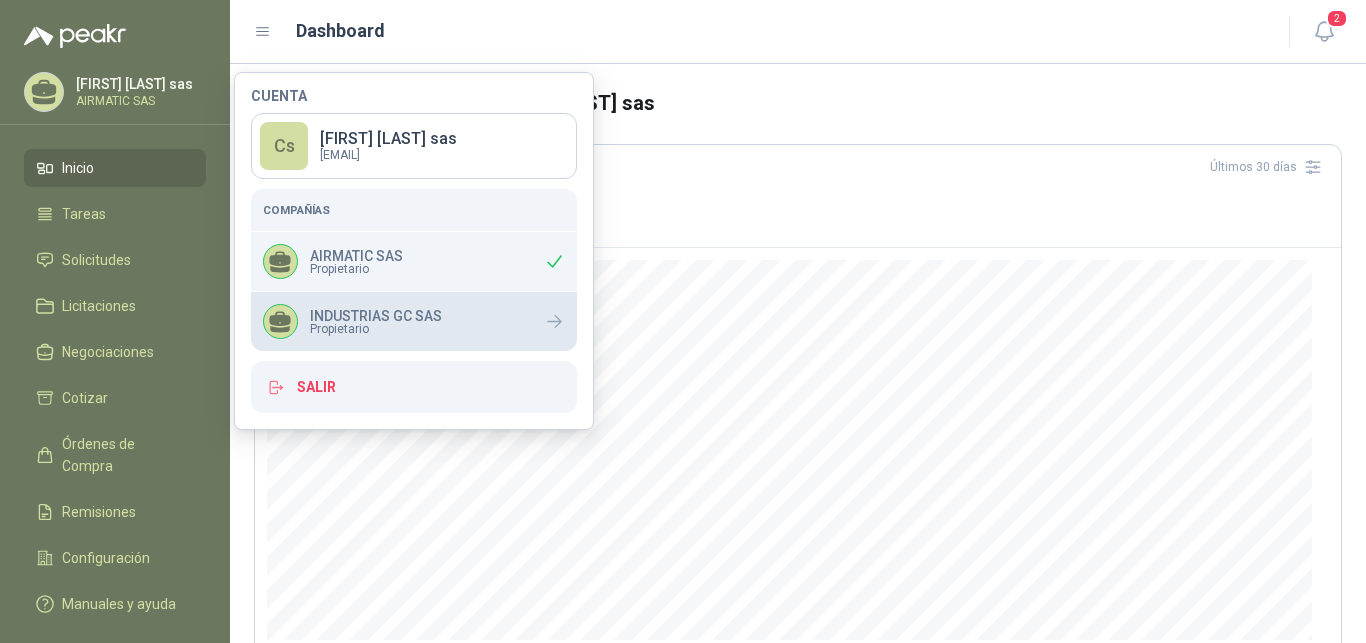 click on "INDUSTRIAS GC SAS  Propietario" at bounding box center [414, 321] 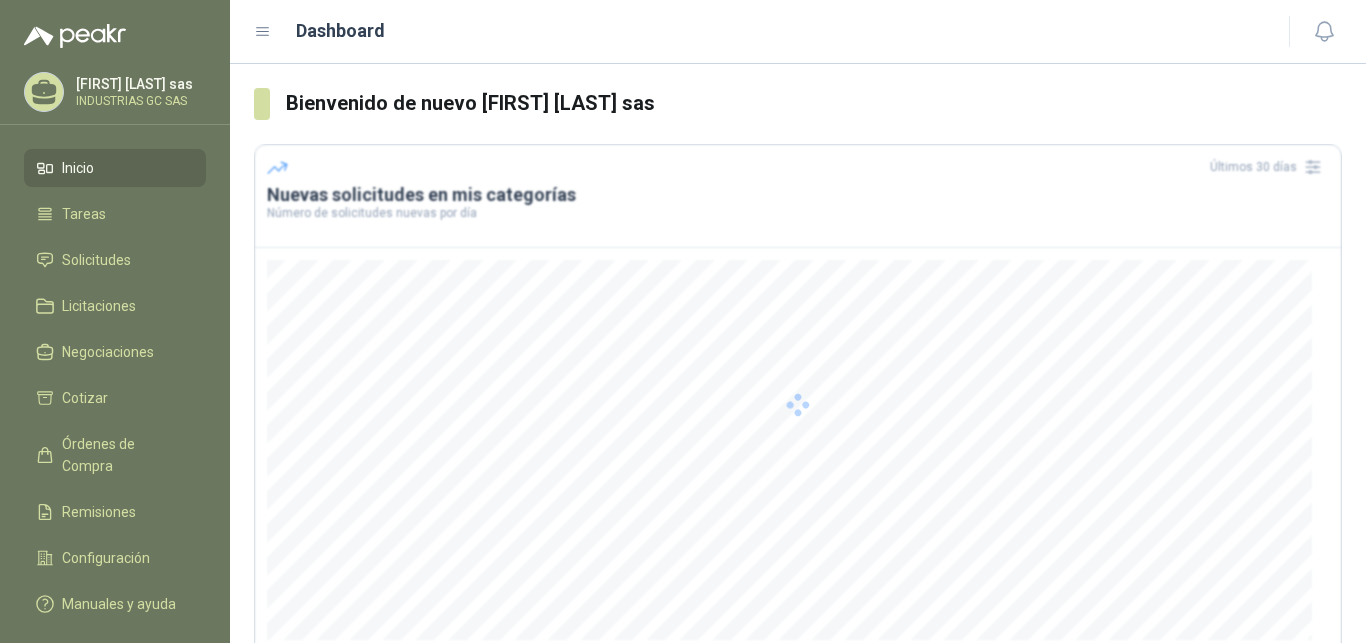 scroll, scrollTop: 0, scrollLeft: 0, axis: both 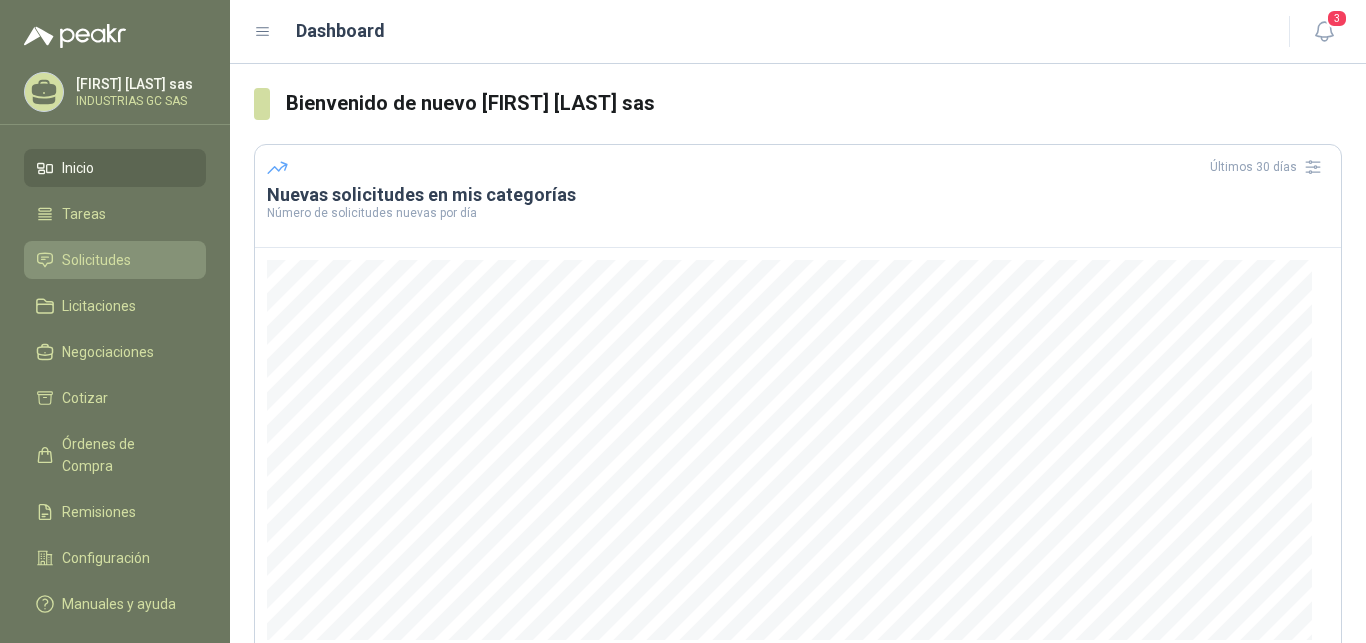 click on "Solicitudes" at bounding box center [96, 260] 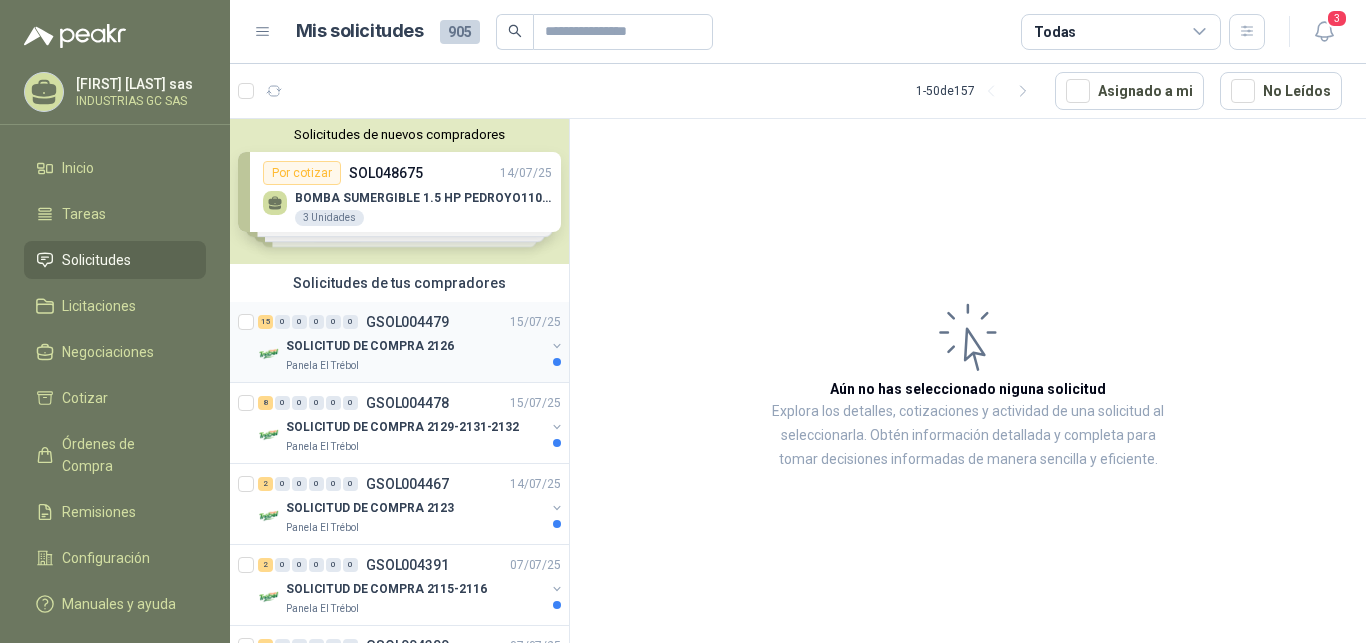 click on "SOLICITUD DE COMPRA 2126" at bounding box center [415, 346] 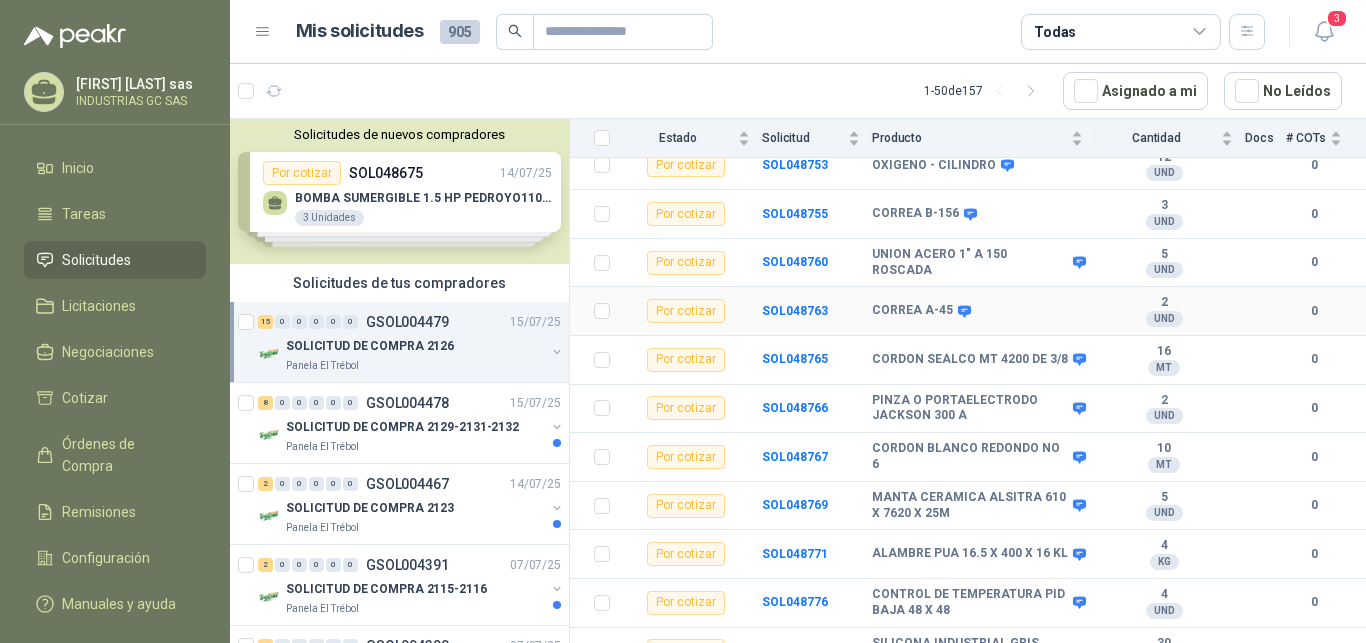 scroll, scrollTop: 470, scrollLeft: 0, axis: vertical 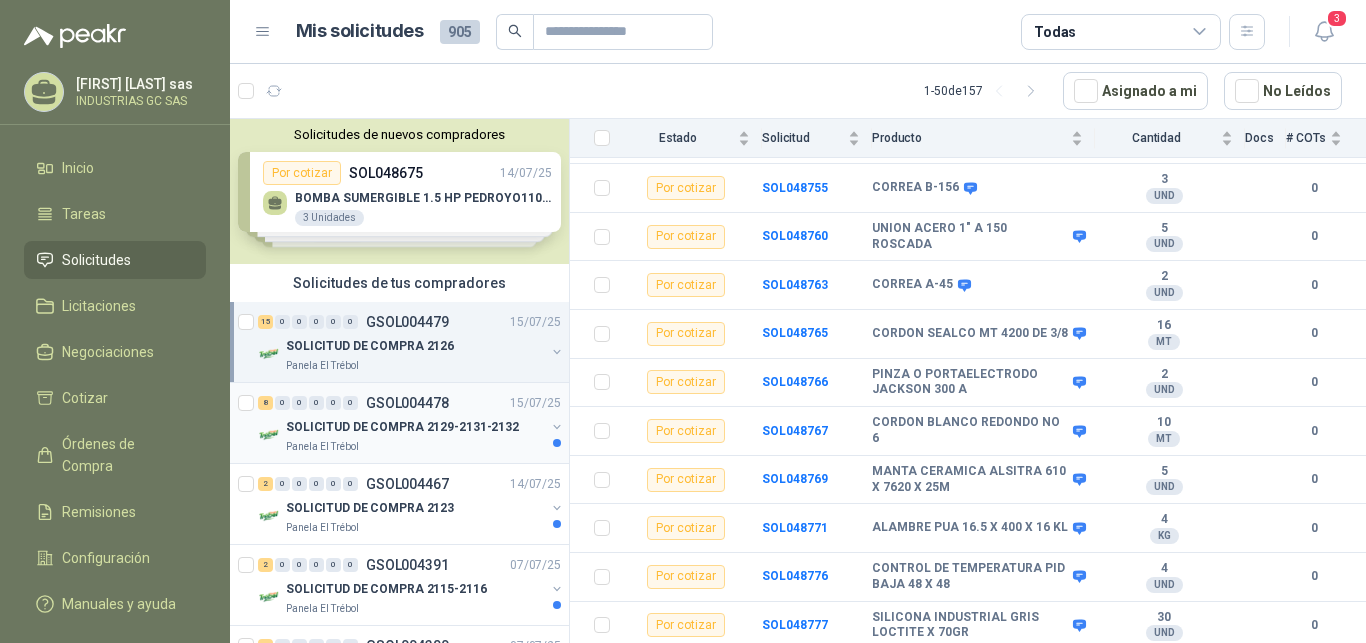 click on "Panela El Trébol" at bounding box center (415, 447) 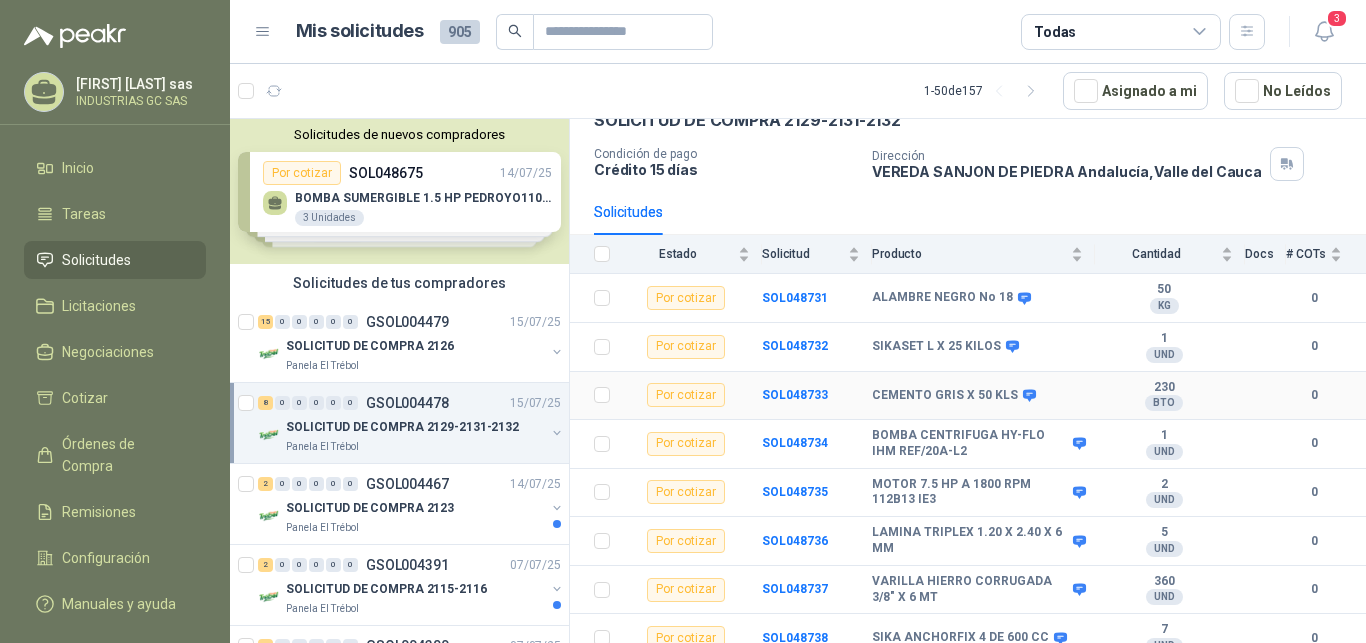 scroll, scrollTop: 128, scrollLeft: 0, axis: vertical 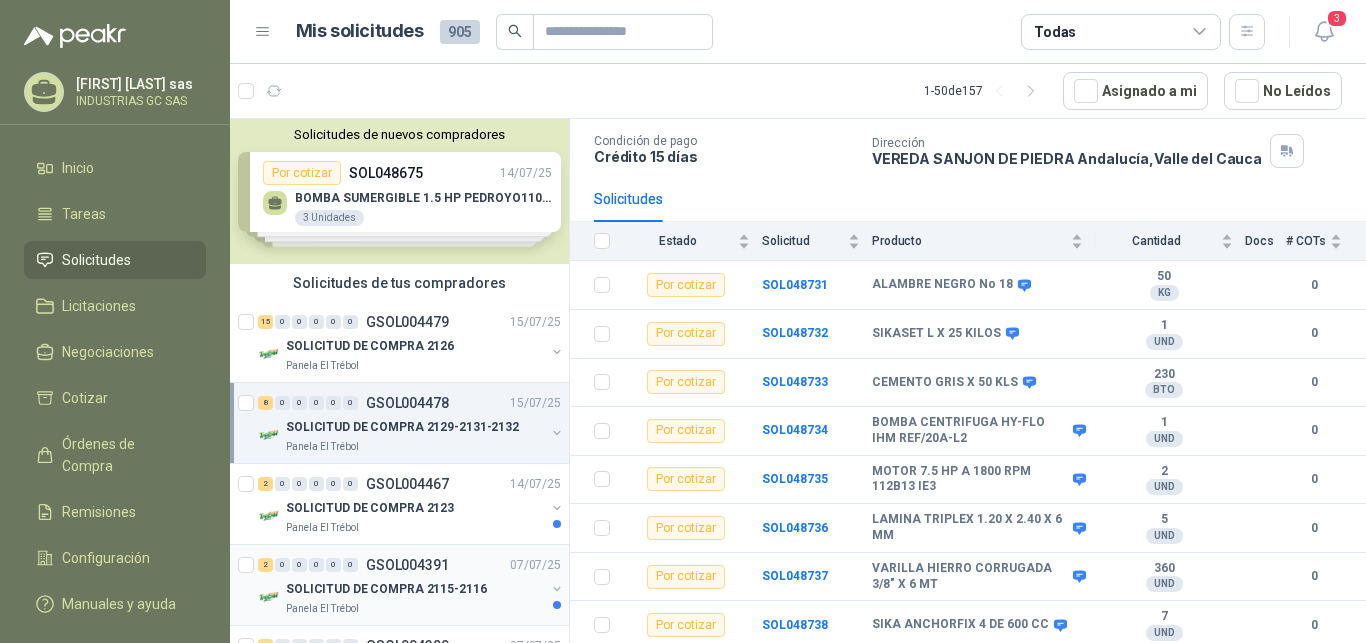 click on "SOLICITUD DE COMPRA 2115-2116" at bounding box center (386, 589) 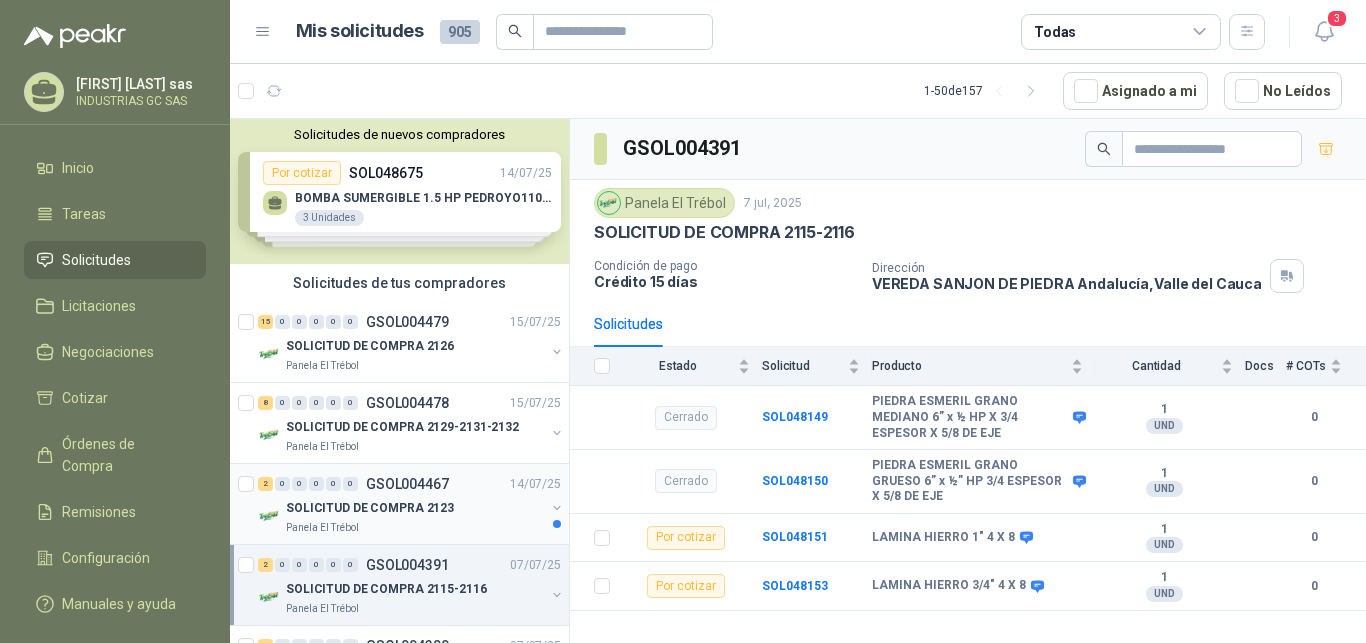 click on "SOLICITUD DE COMPRA 2123" at bounding box center [370, 508] 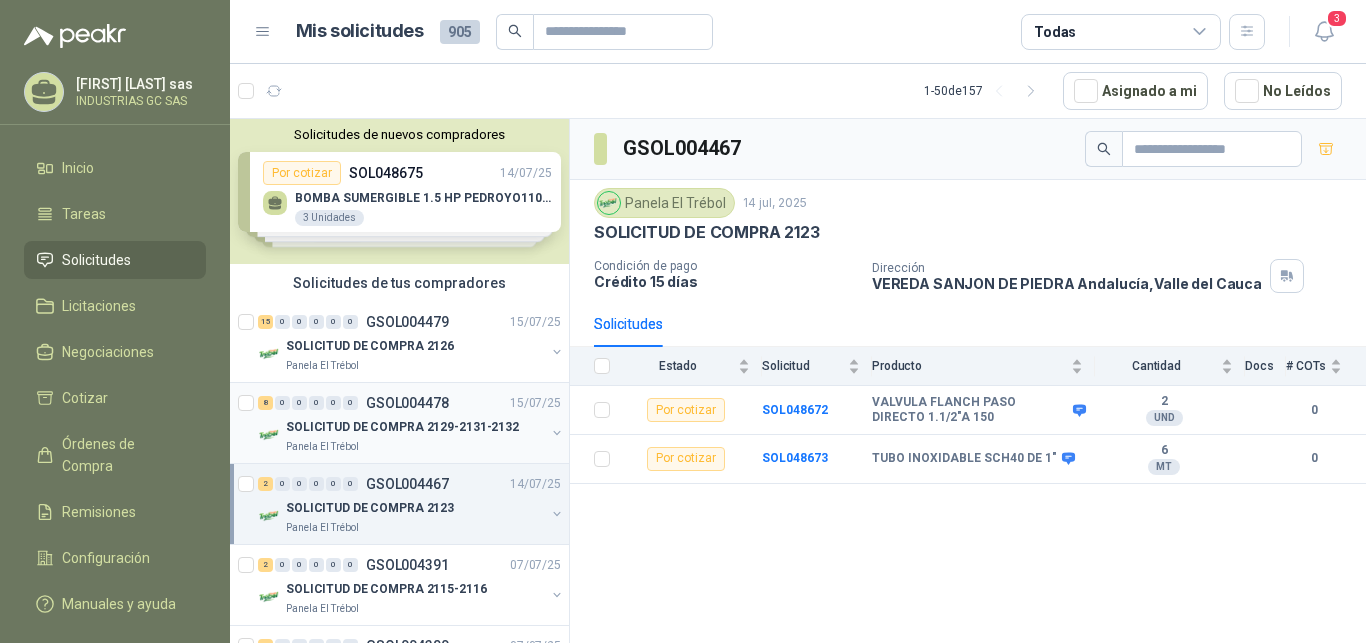 click on "8   0   0   0   0   0   GSOL004478 15/07/25   SOLICITUD DE COMPRA 2129-2131-2132 Panela El Trébol" at bounding box center (411, 423) 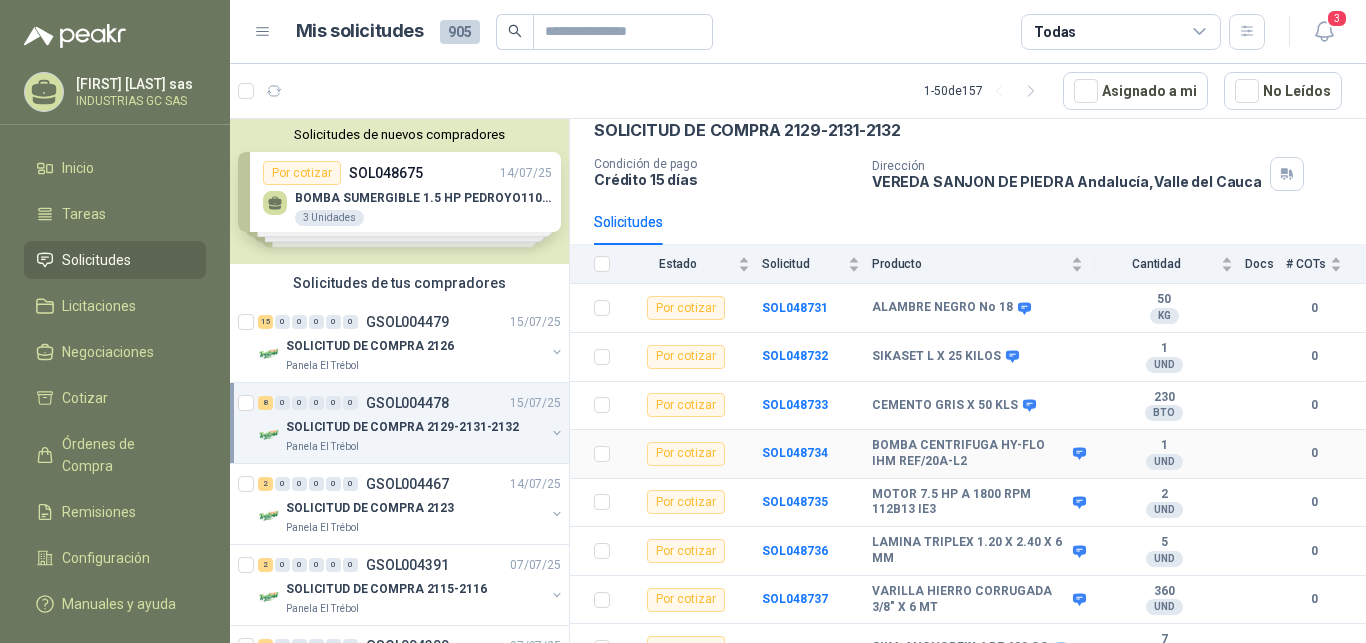 scroll, scrollTop: 128, scrollLeft: 0, axis: vertical 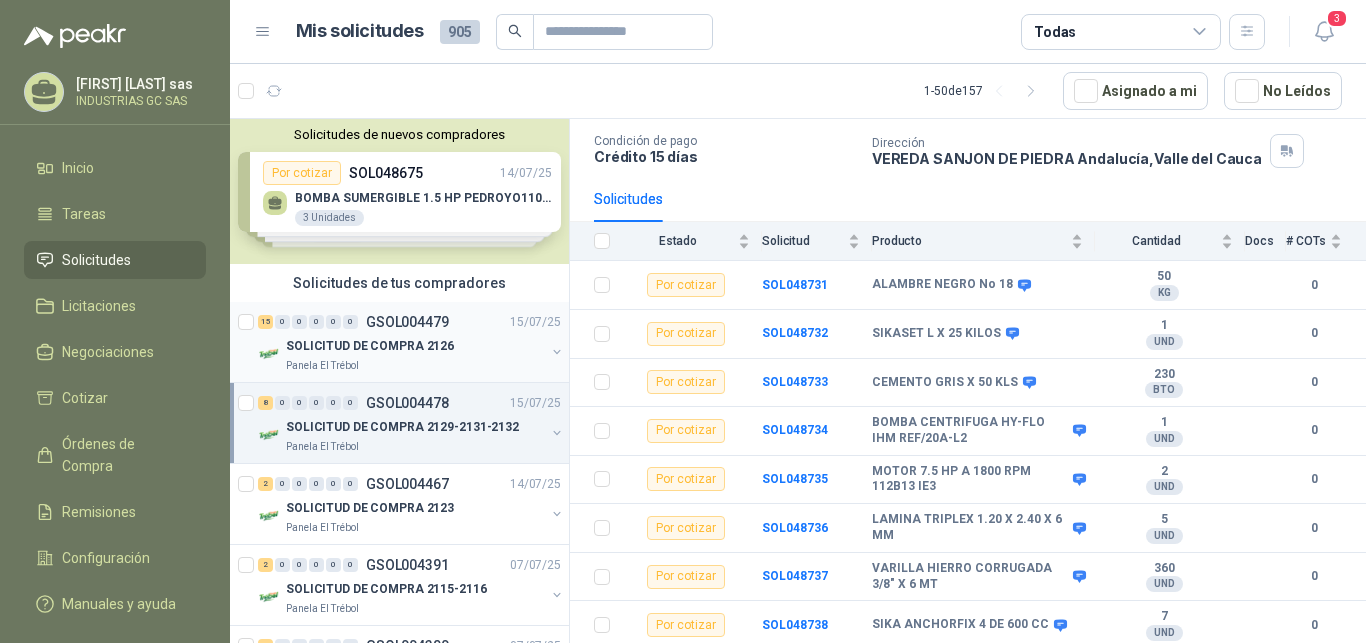 click on "GSOL004479" at bounding box center (407, 322) 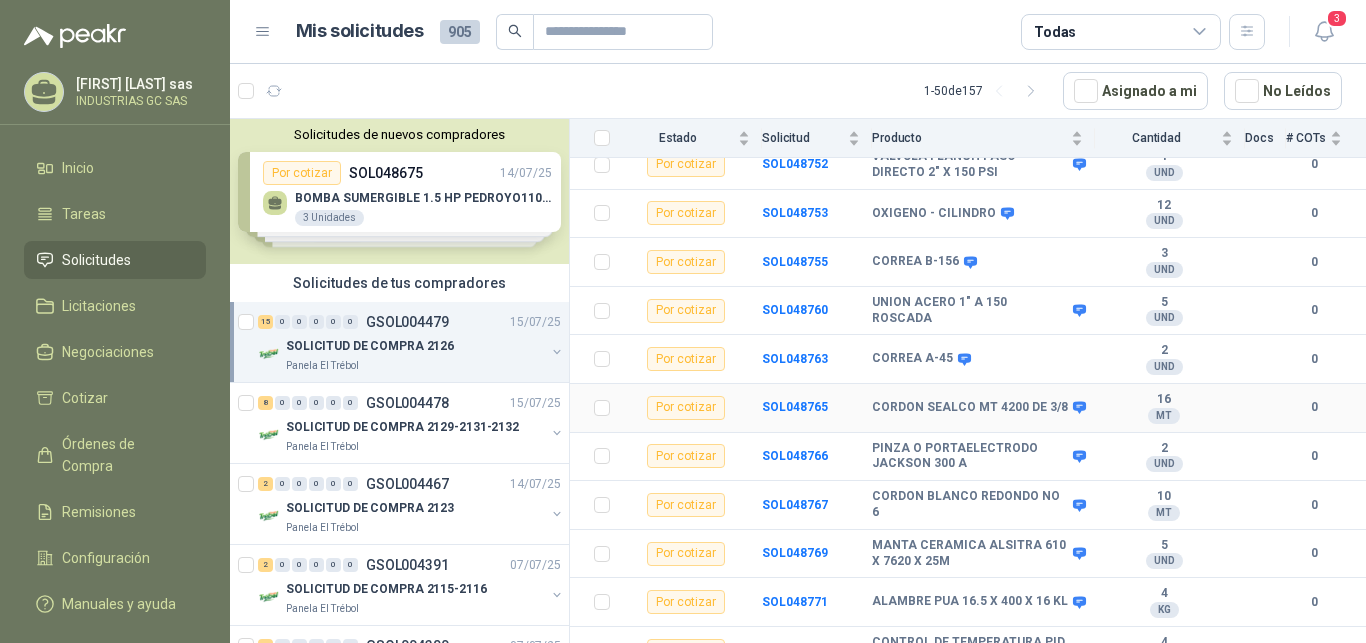 scroll, scrollTop: 470, scrollLeft: 0, axis: vertical 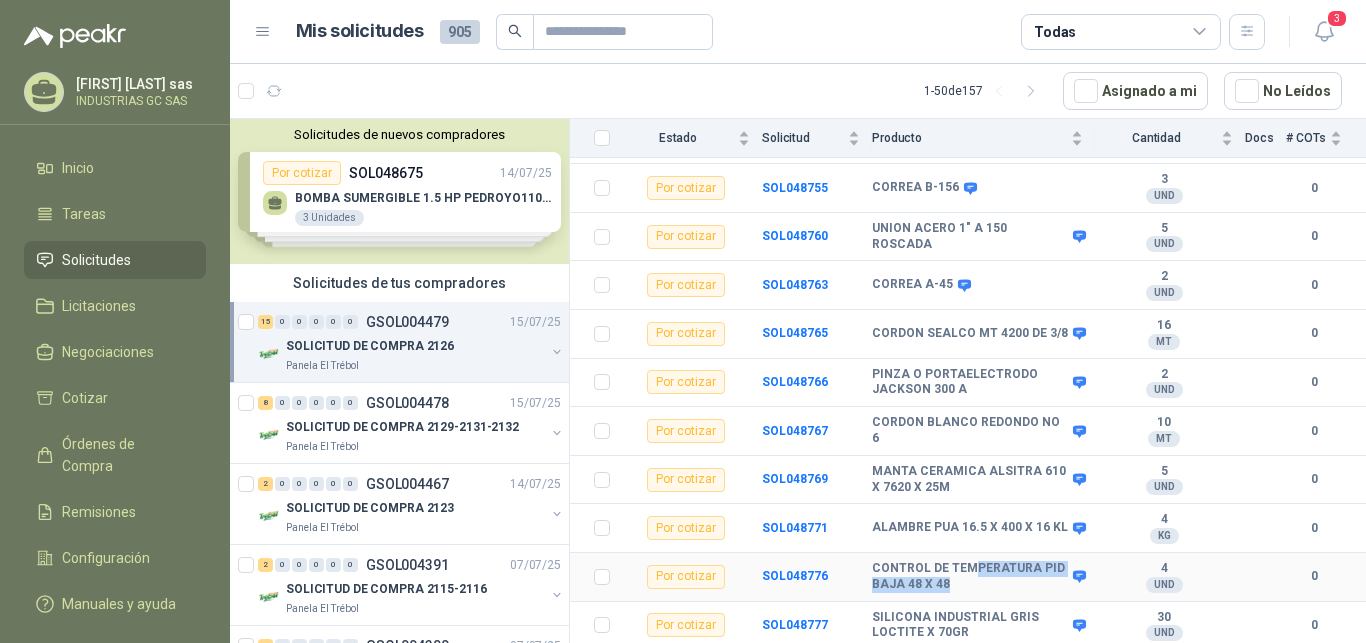 click on "CONTROL DE TEMPERATURA PID BAJA 48 X 48" at bounding box center [970, 576] 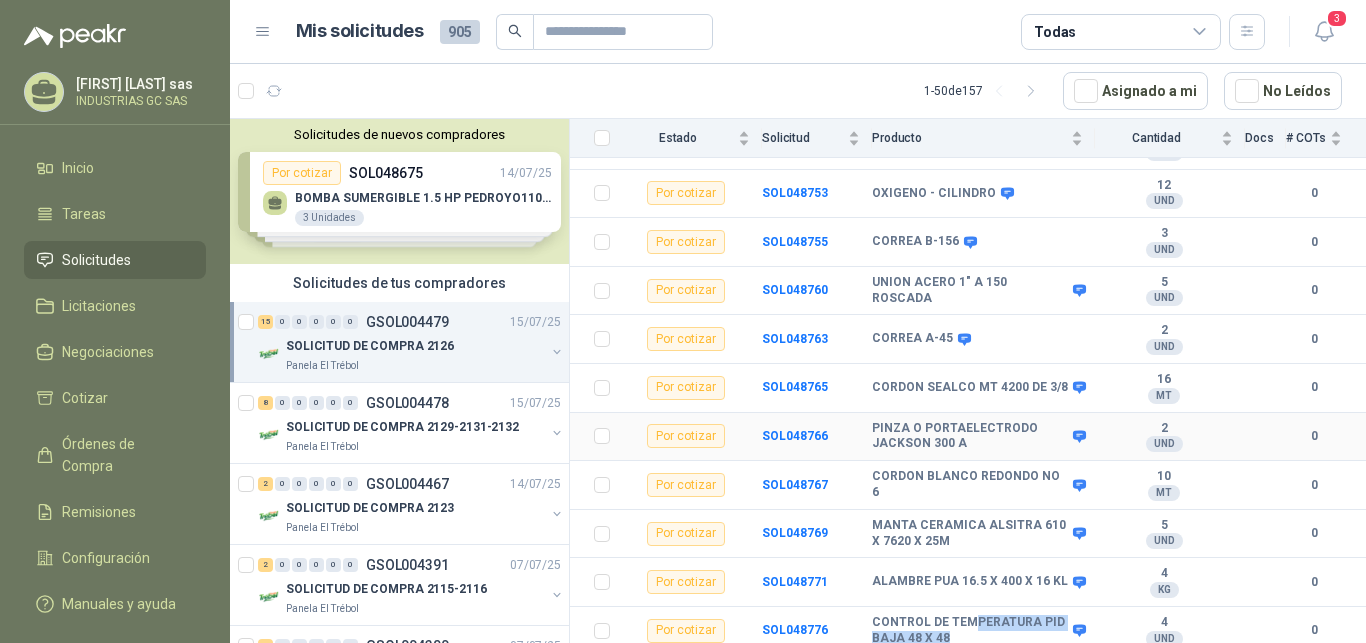 scroll, scrollTop: 368, scrollLeft: 0, axis: vertical 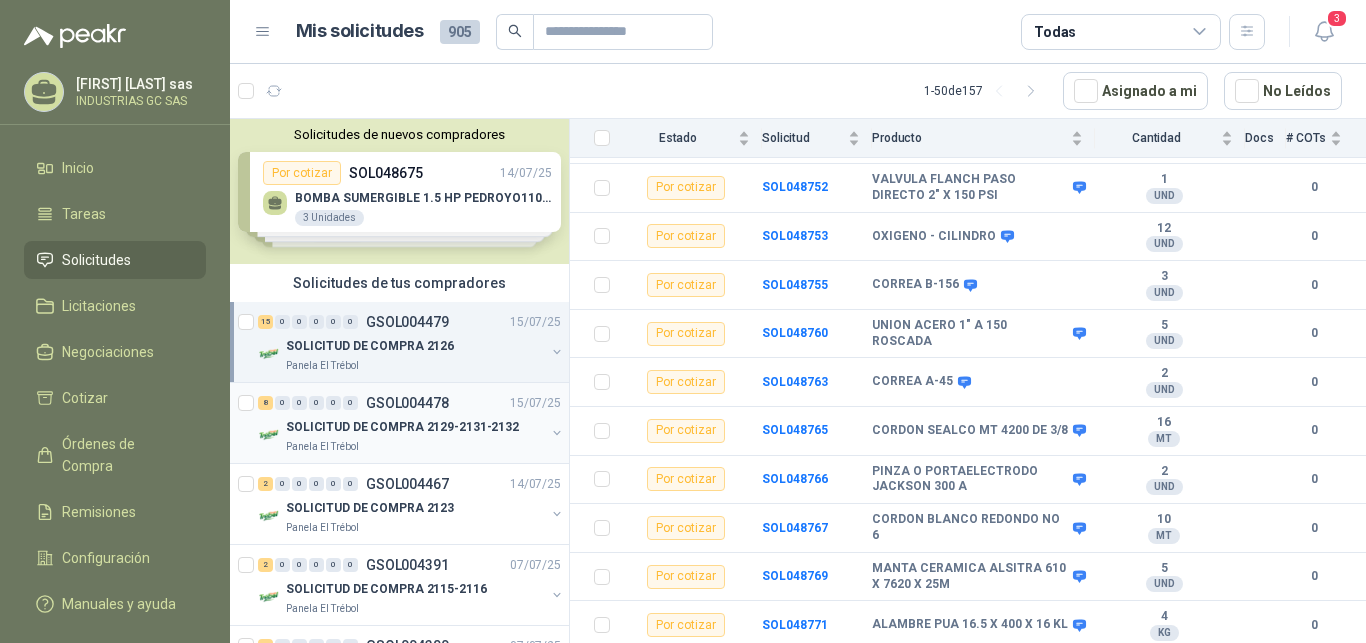 click on "GSOL004478" at bounding box center [407, 403] 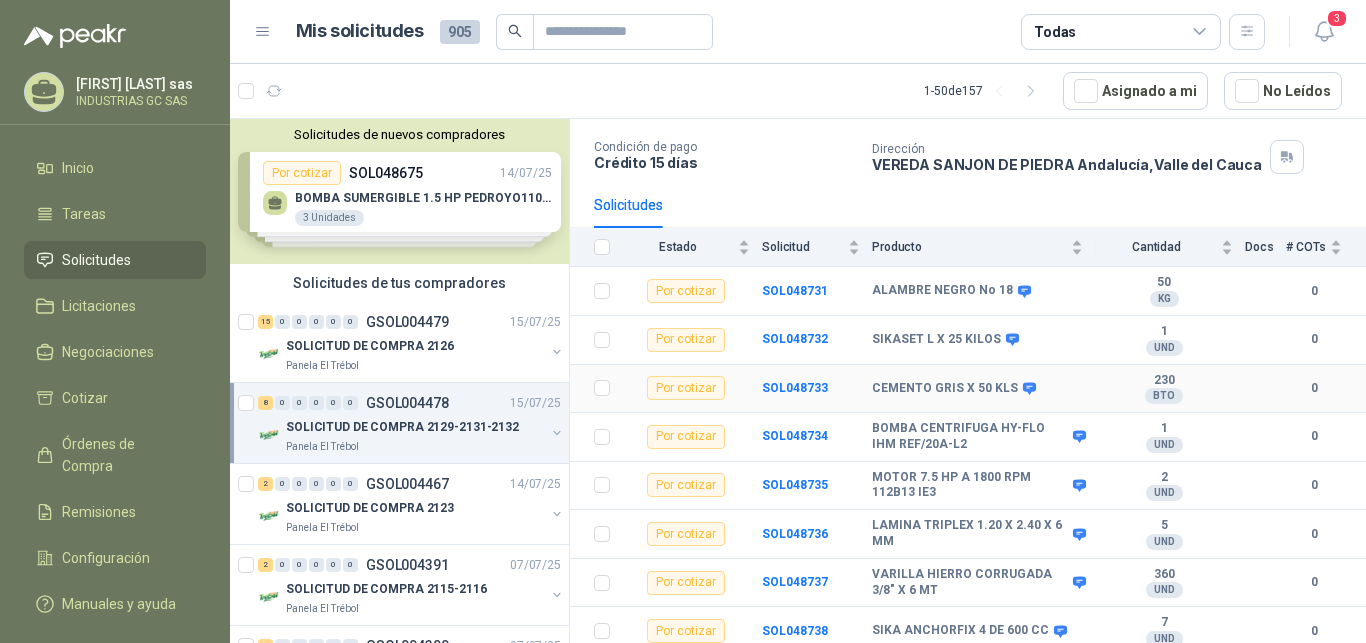scroll, scrollTop: 128, scrollLeft: 0, axis: vertical 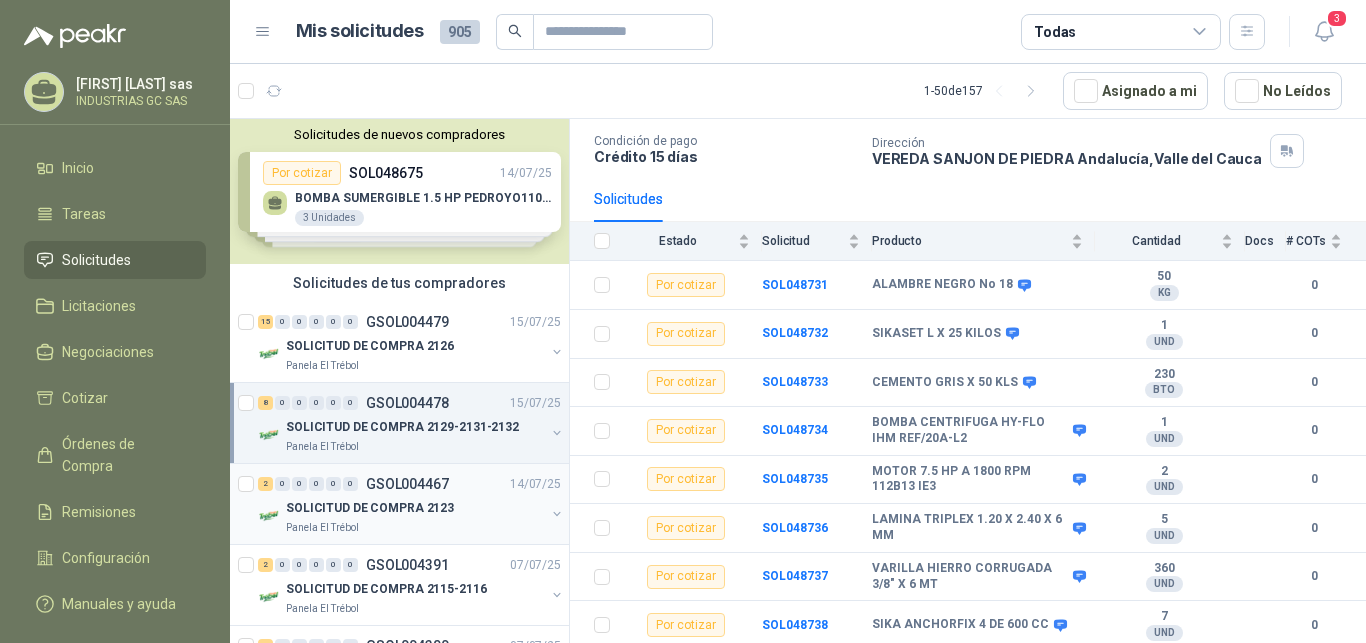 click on "2   0   0   0   0   0   GSOL004467 [DD]/[MM]/[YY]" at bounding box center [411, 484] 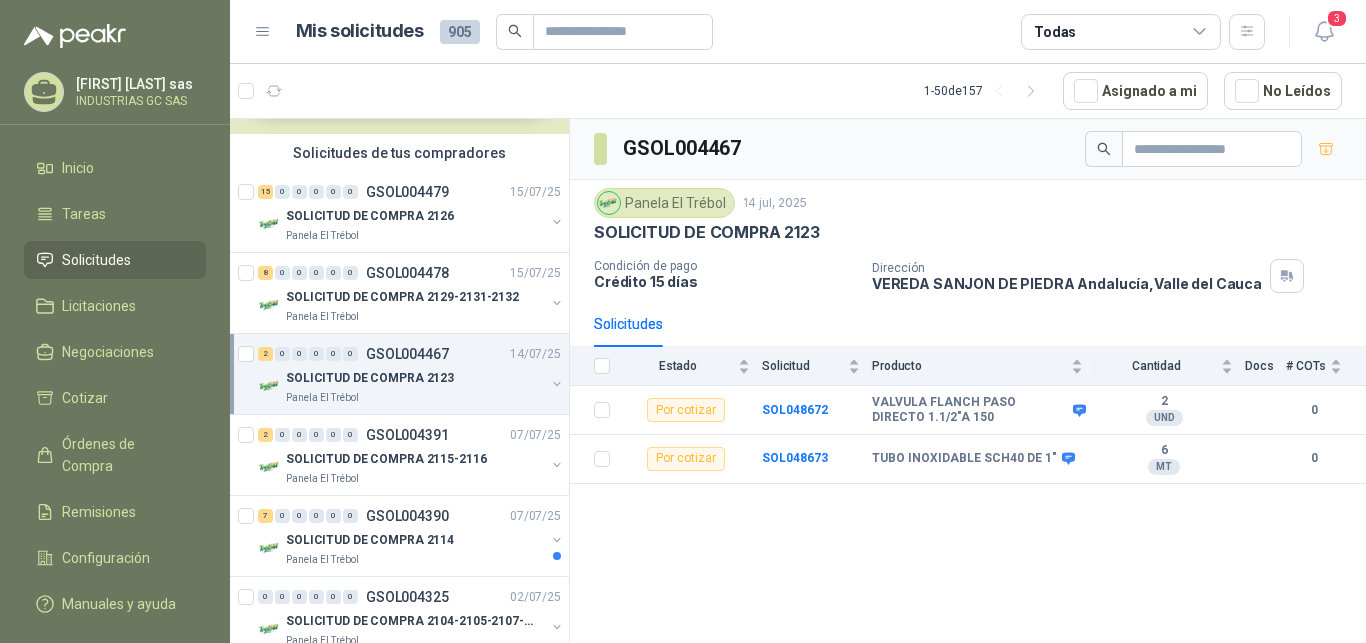 scroll, scrollTop: 0, scrollLeft: 0, axis: both 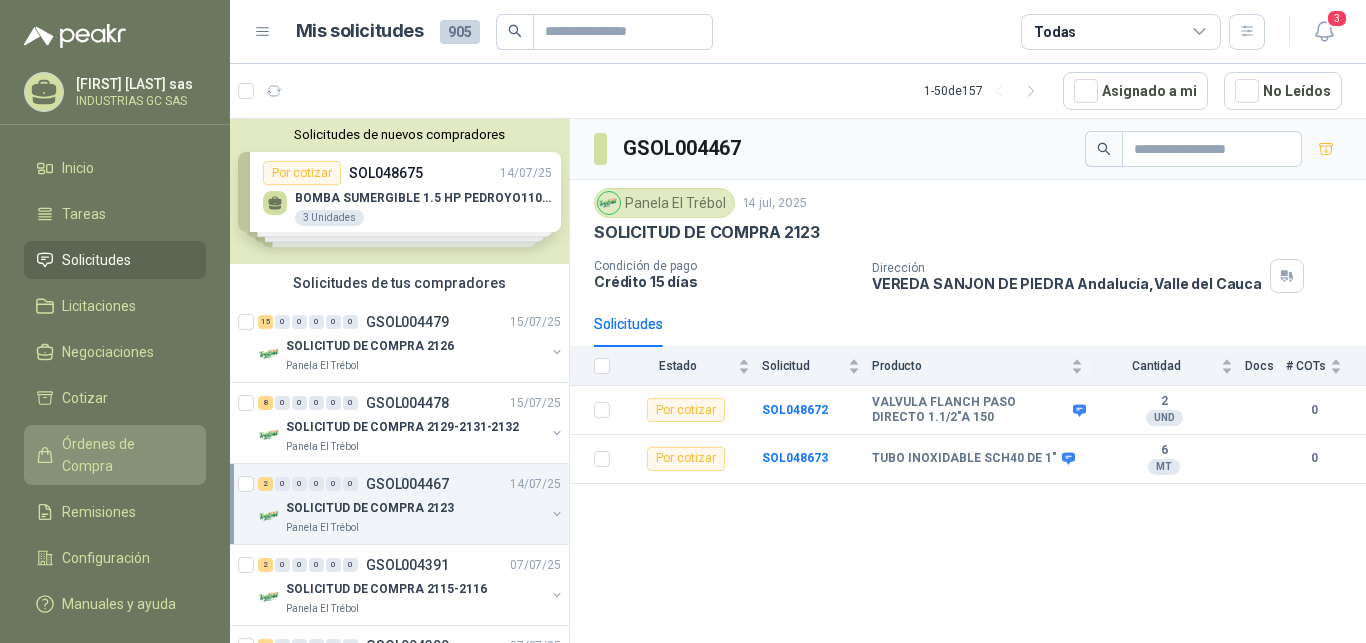 click on "Órdenes de Compra" at bounding box center [124, 455] 